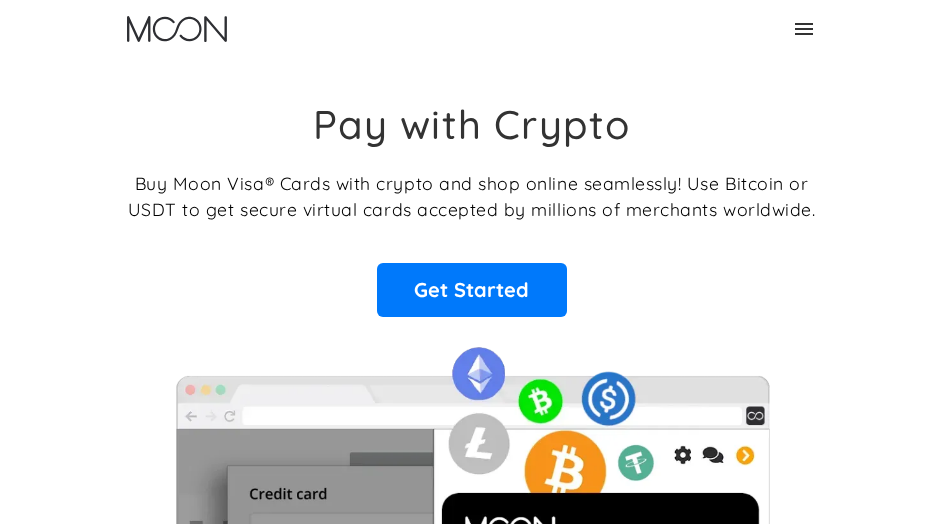scroll, scrollTop: 0, scrollLeft: 0, axis: both 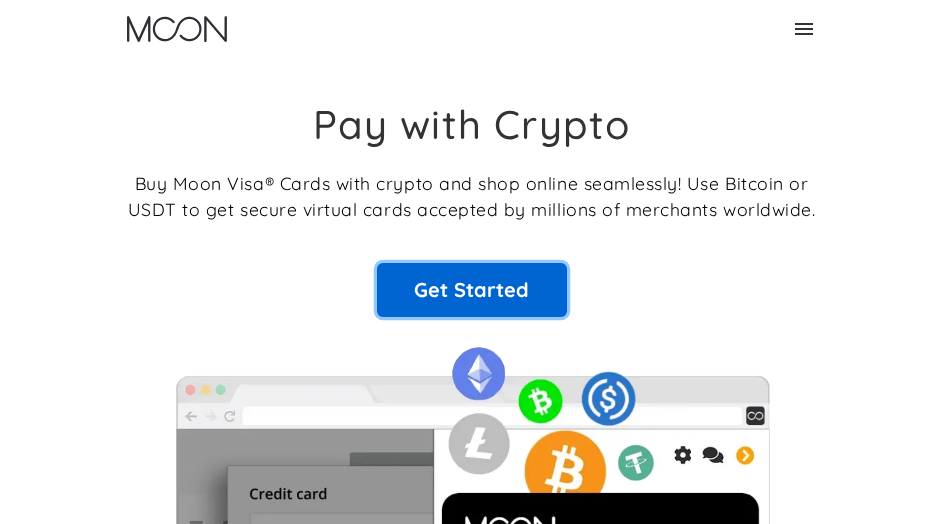 click on "Get Started" at bounding box center (472, 290) 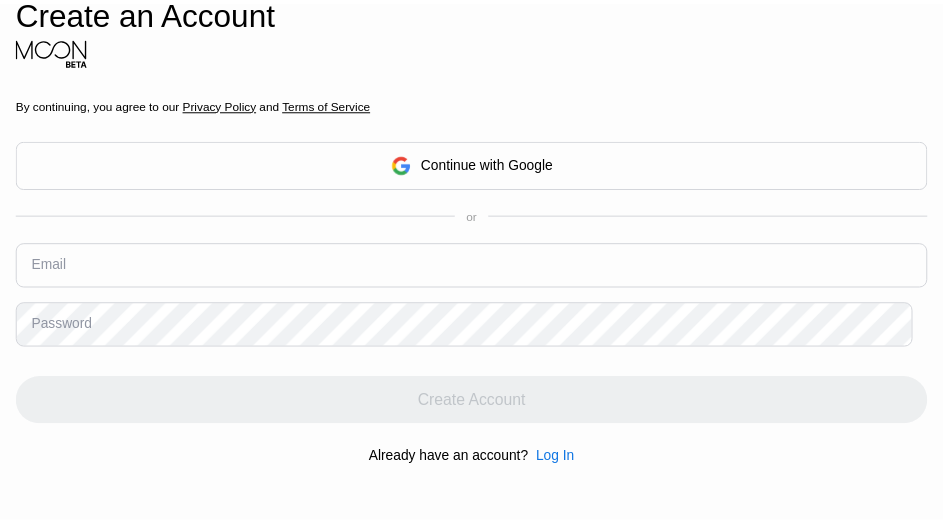 scroll, scrollTop: 0, scrollLeft: 0, axis: both 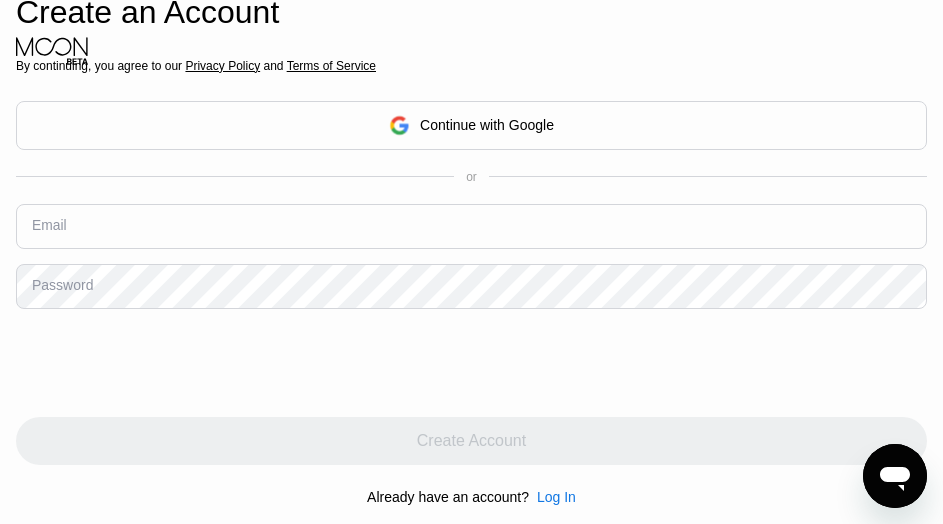 click at bounding box center [471, 226] 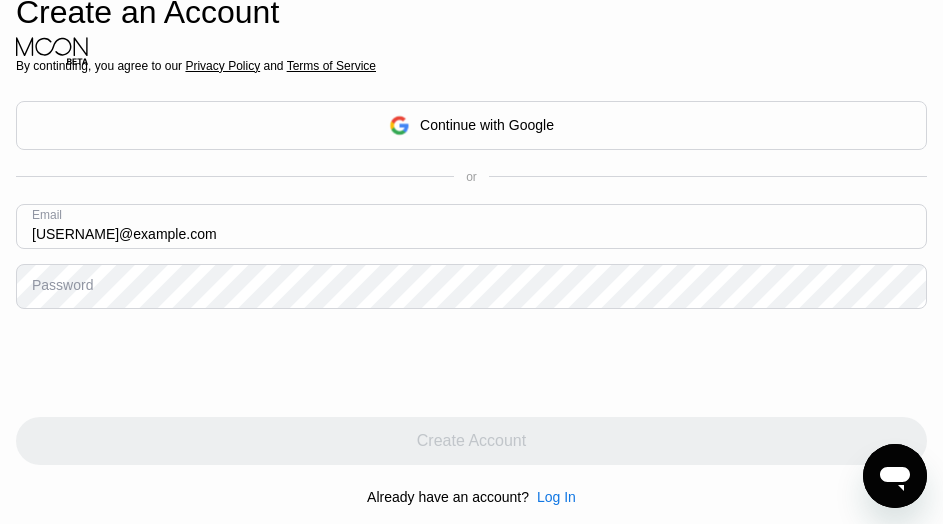type on "[EMAIL]" 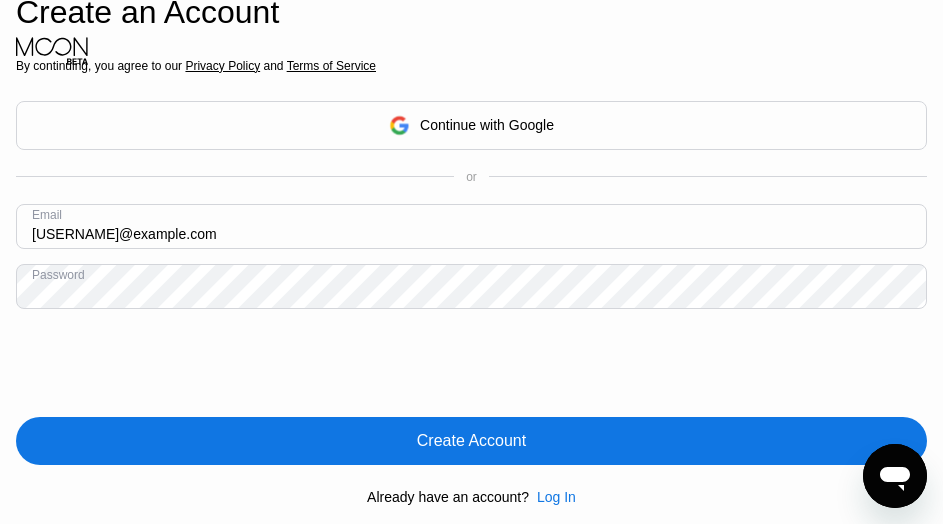 click on "Create Account" at bounding box center (471, 441) 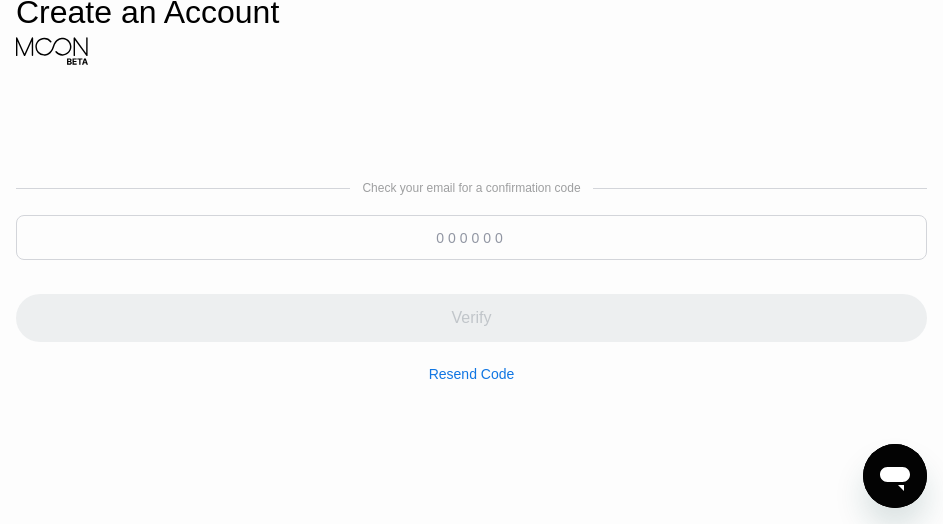 click at bounding box center [471, 237] 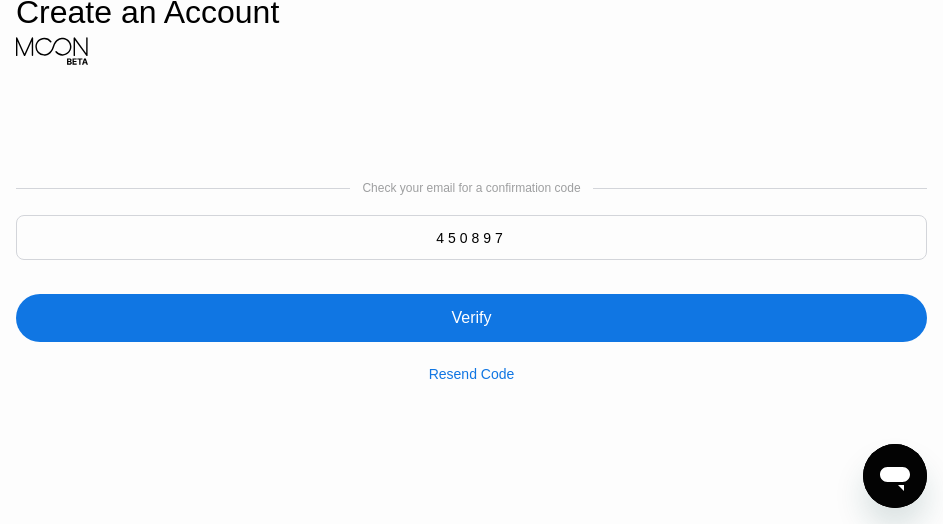 type on "450897" 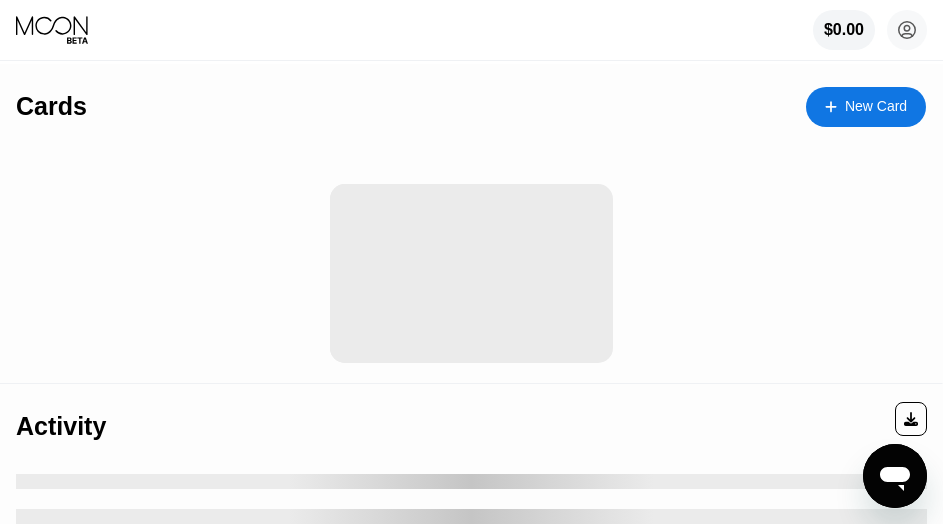 click at bounding box center (841, 106) 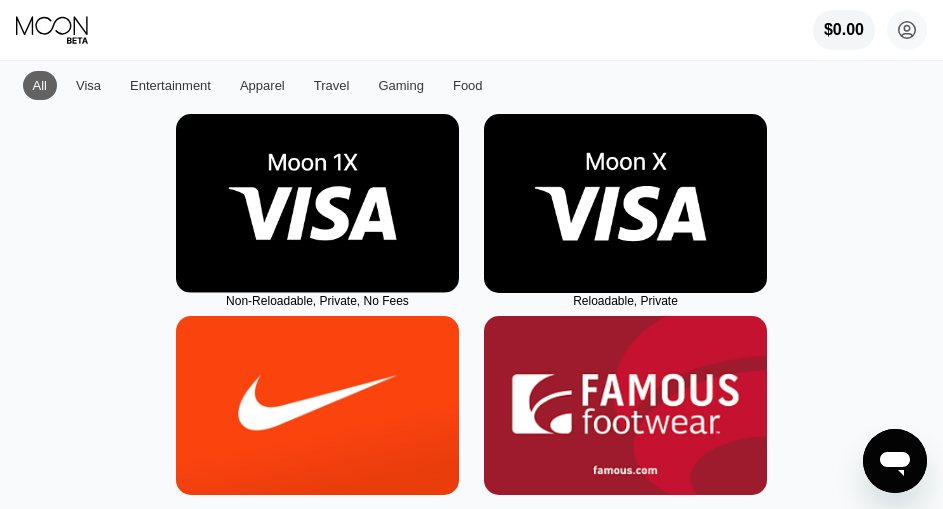 scroll, scrollTop: 0, scrollLeft: 0, axis: both 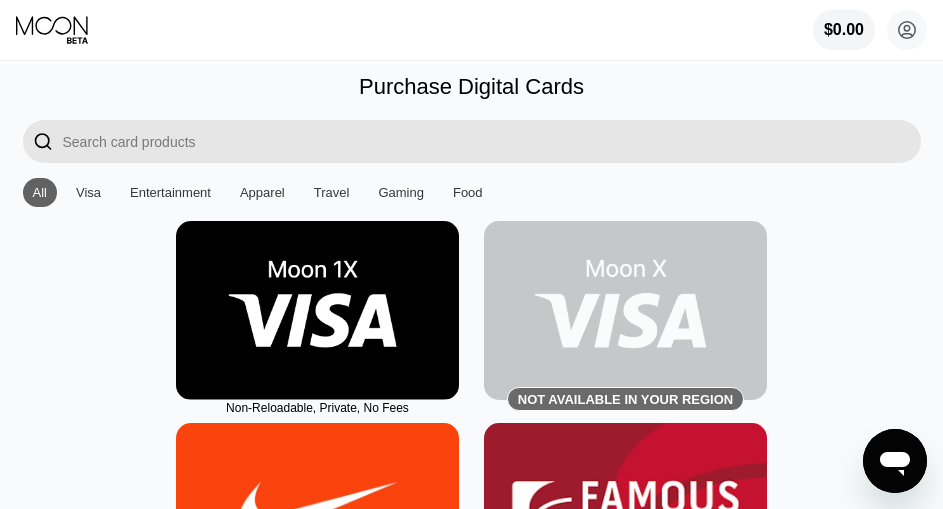 click at bounding box center (317, 310) 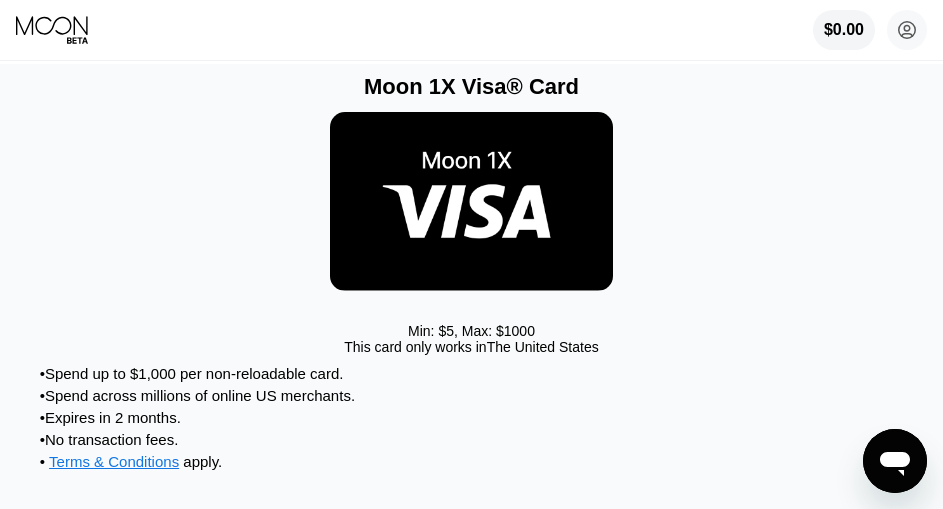 scroll, scrollTop: 200, scrollLeft: 0, axis: vertical 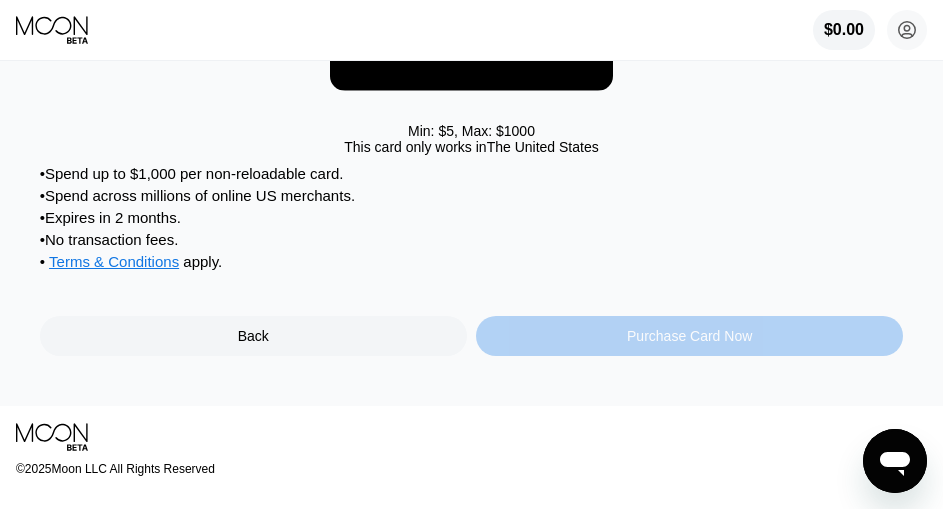click on "Purchase Card Now" at bounding box center [689, 336] 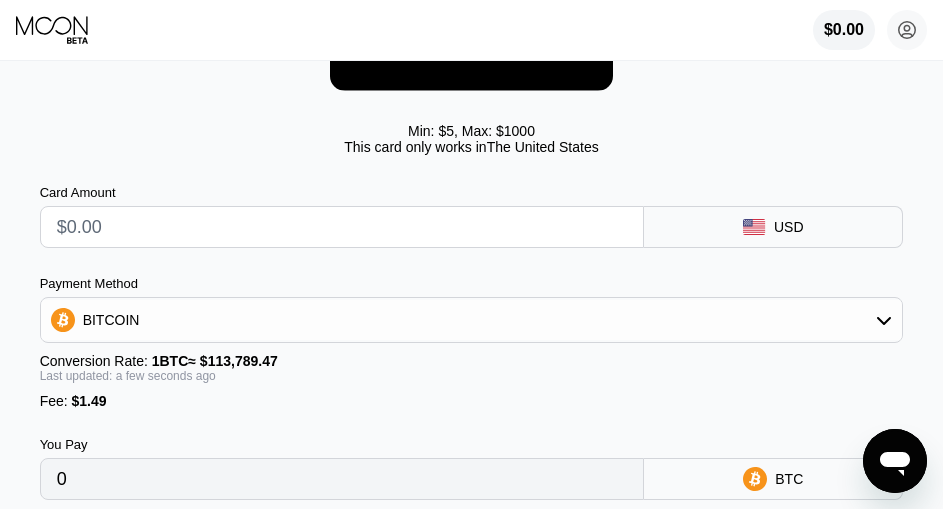 click at bounding box center [342, 227] 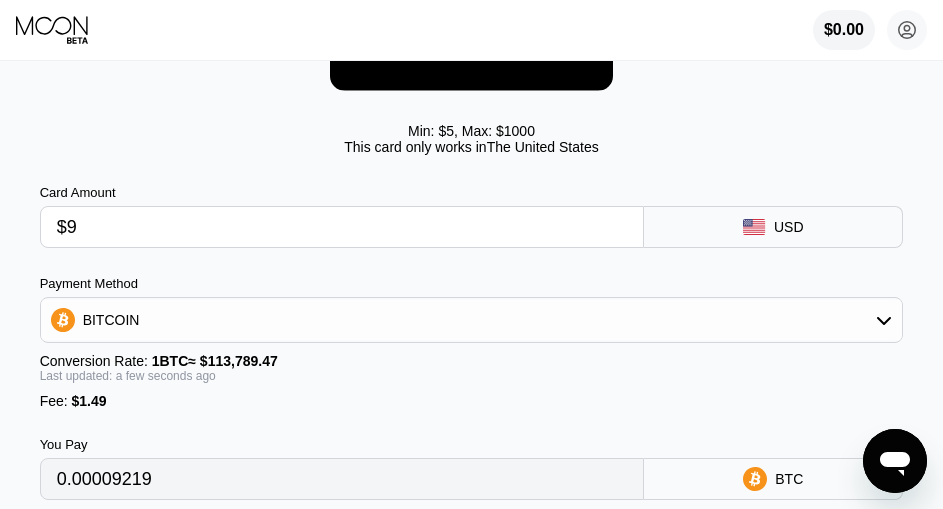 type on "0.00009219" 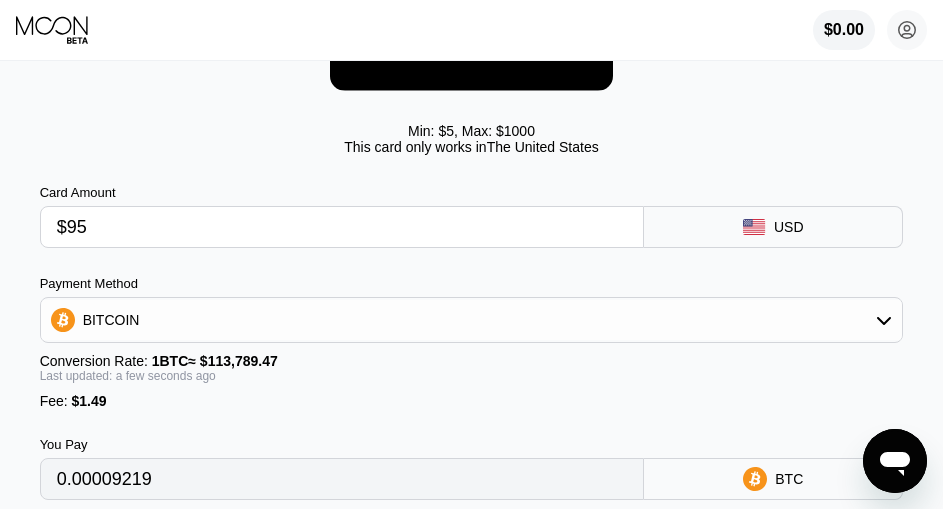 type on "0.00084797" 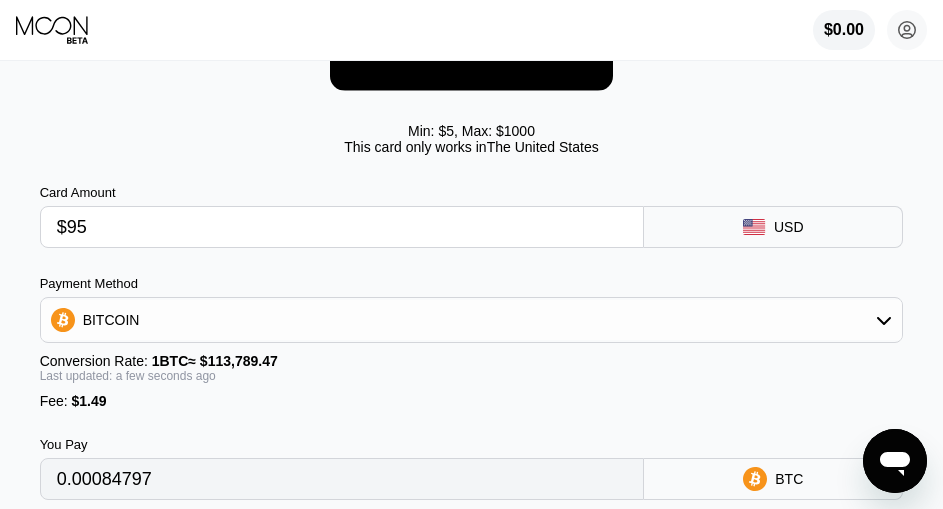 scroll, scrollTop: 500, scrollLeft: 0, axis: vertical 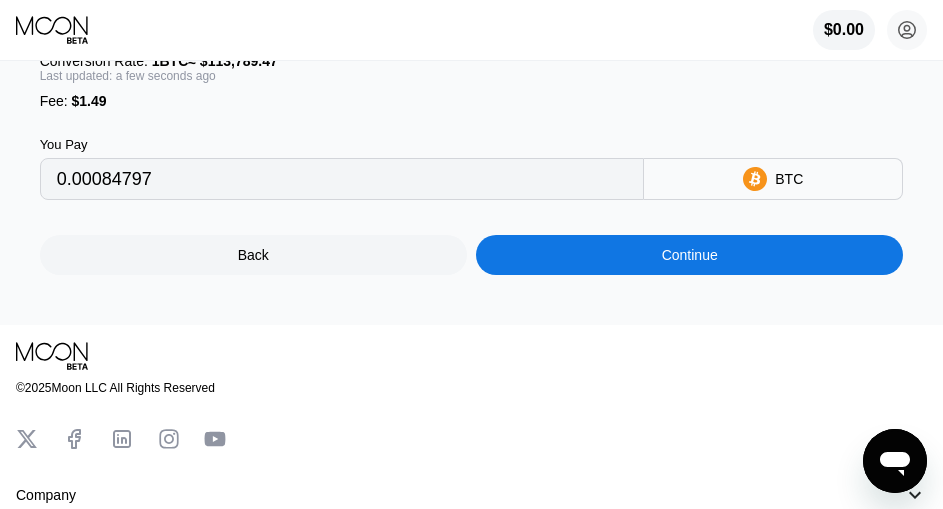 type on "$95" 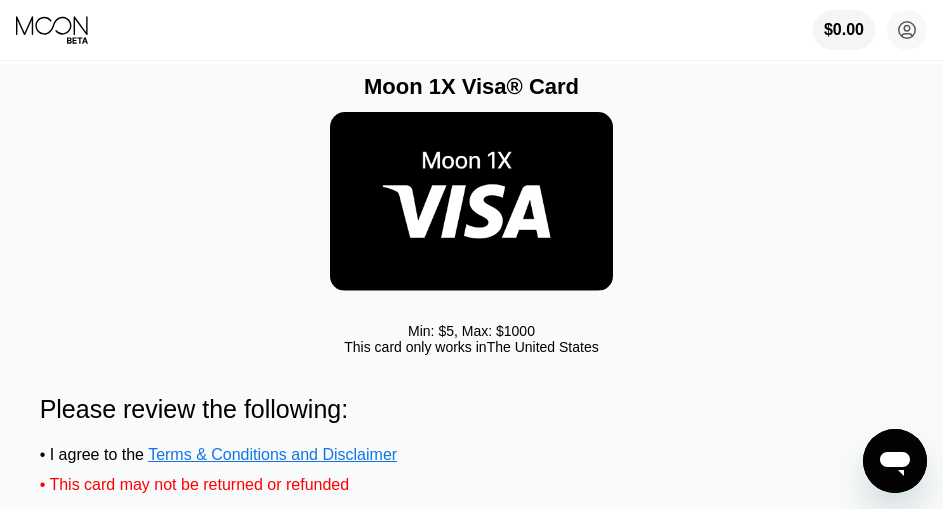 scroll, scrollTop: 300, scrollLeft: 0, axis: vertical 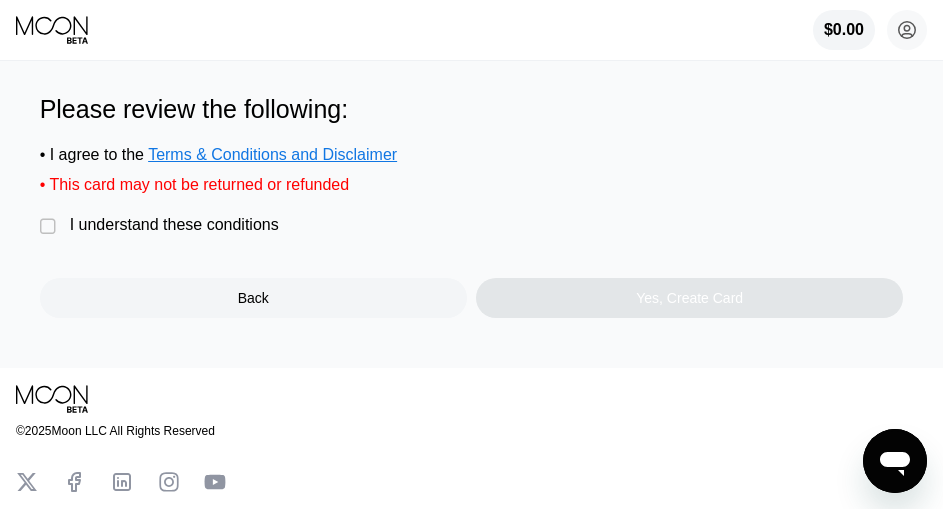 click on "Please review the following: • I agree to the   Terms & Conditions and Disclaimer • This card may not be returned or refunded  I understand these conditions Back Yes, Create Card" at bounding box center [472, 206] 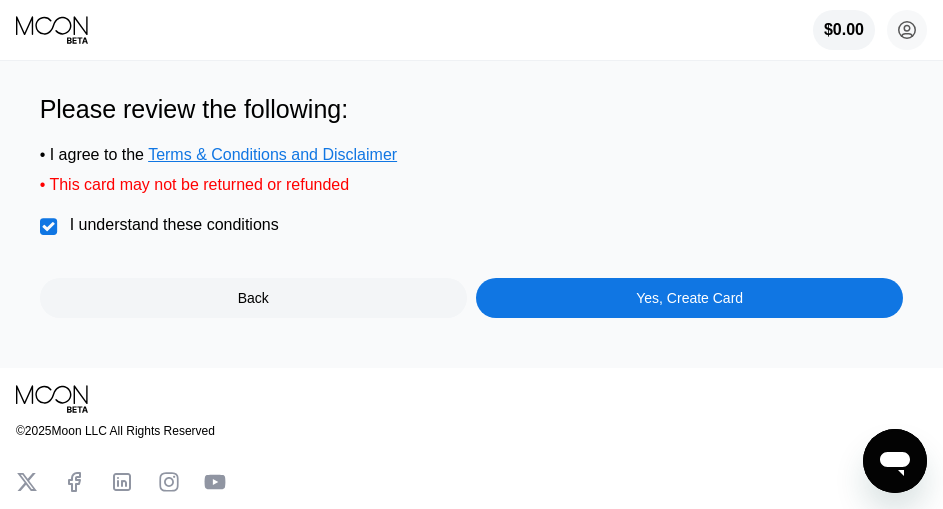 click on "Yes, Create Card" at bounding box center [689, 298] 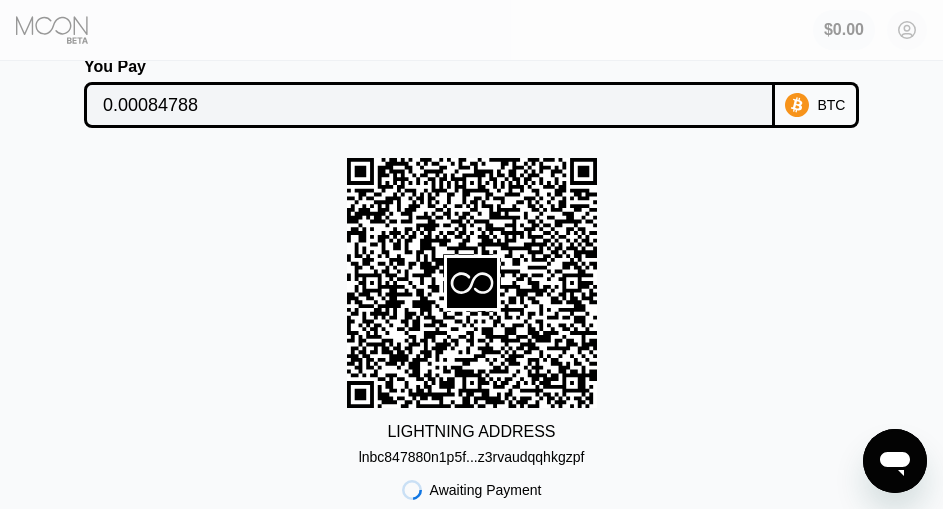 scroll, scrollTop: 0, scrollLeft: 0, axis: both 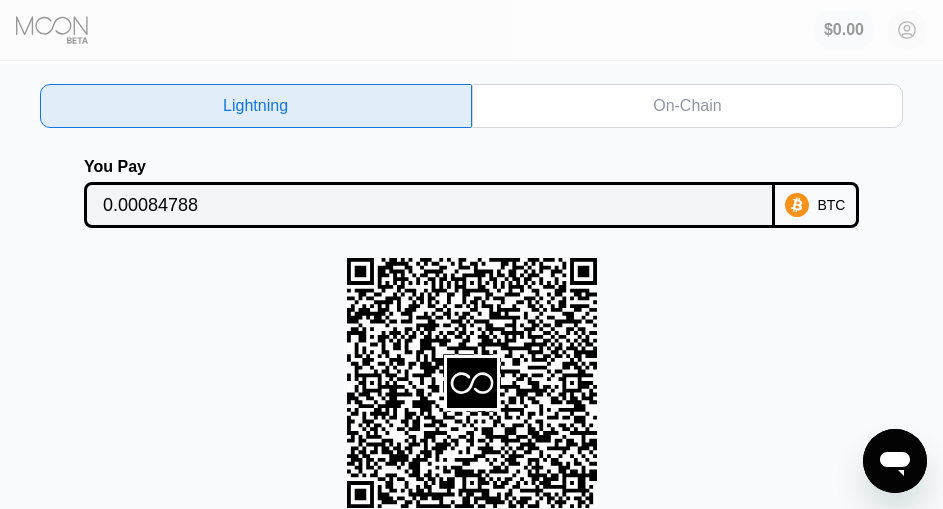 click on "On-Chain" at bounding box center [687, 106] 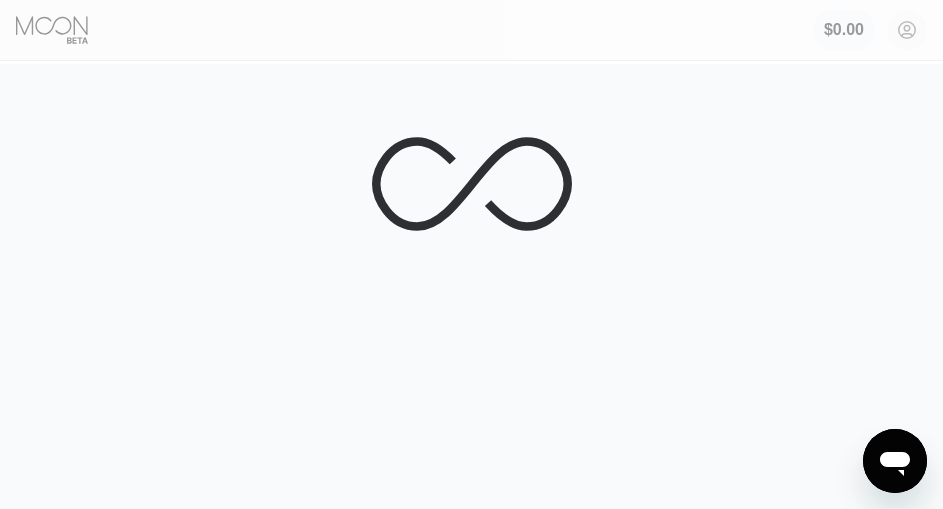 scroll, scrollTop: 100, scrollLeft: 0, axis: vertical 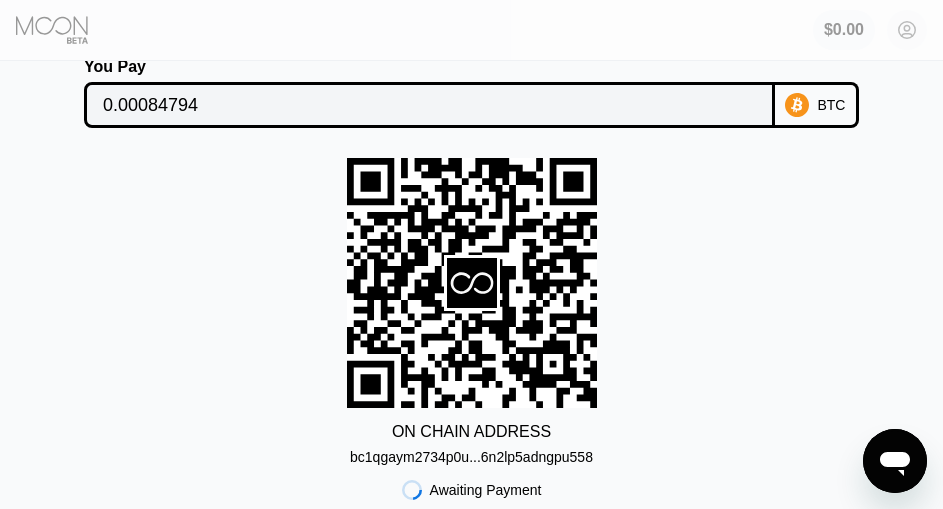 click on "0.00084794" at bounding box center [429, 105] 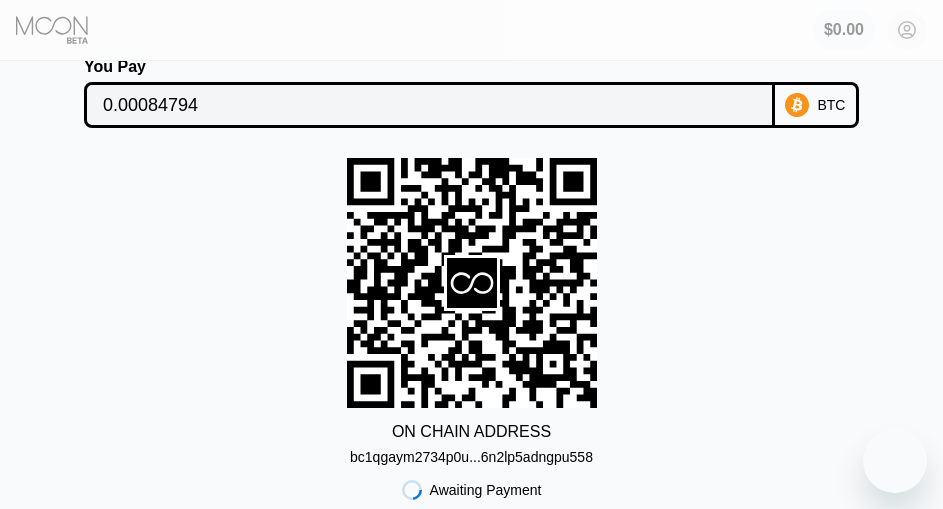 click on "bc1qgaym2734p0u...6n2lp5adngpu558" at bounding box center (471, 457) 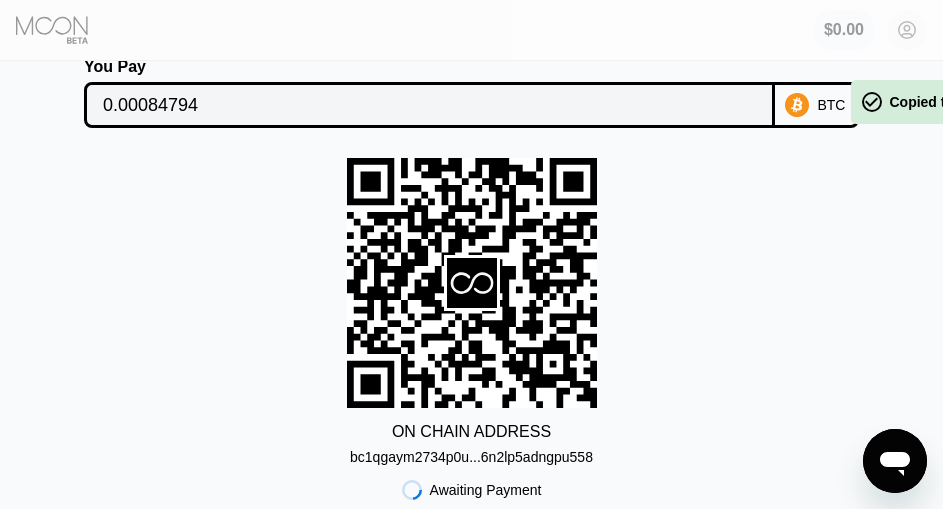 scroll, scrollTop: 100, scrollLeft: 0, axis: vertical 